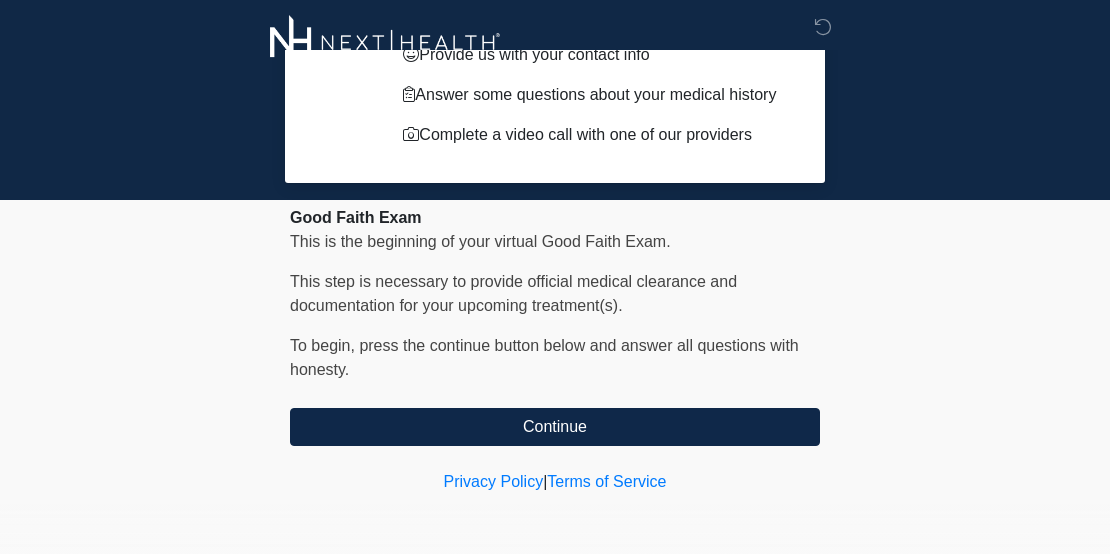 scroll, scrollTop: 437, scrollLeft: 0, axis: vertical 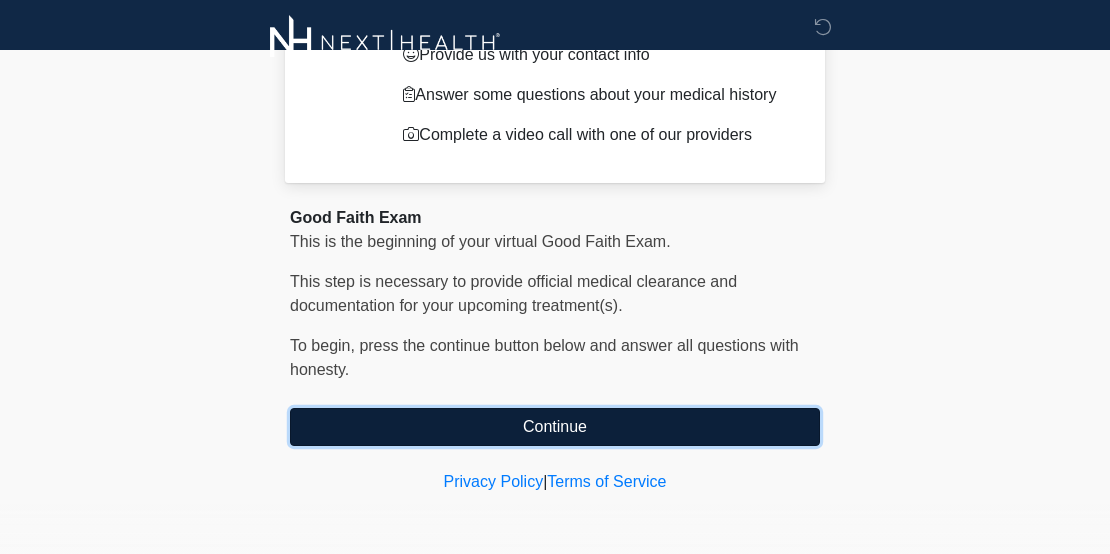click on "Continue" at bounding box center [555, 427] 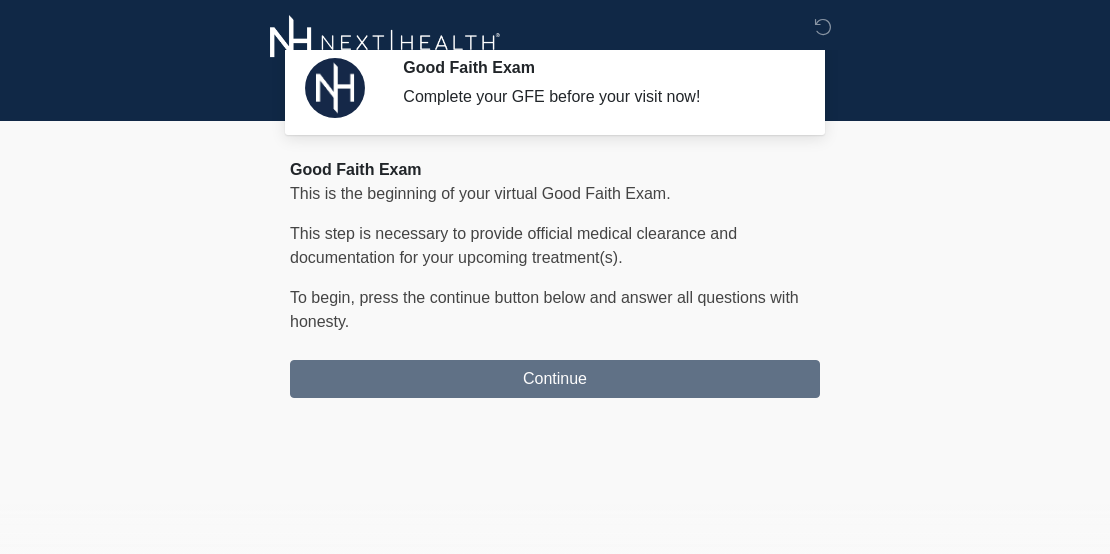 scroll, scrollTop: 0, scrollLeft: 0, axis: both 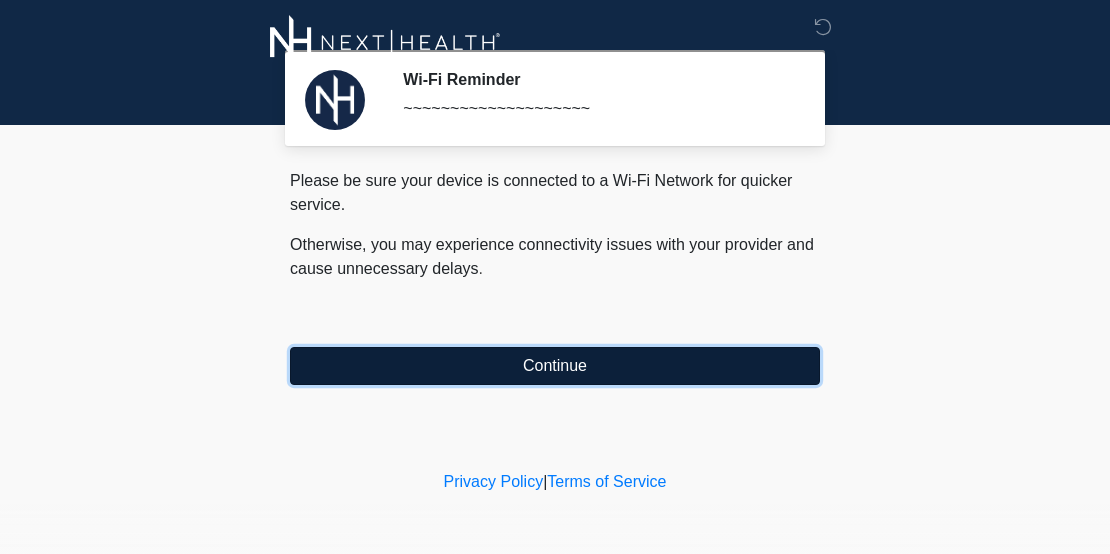 click on "Continue" at bounding box center [555, 366] 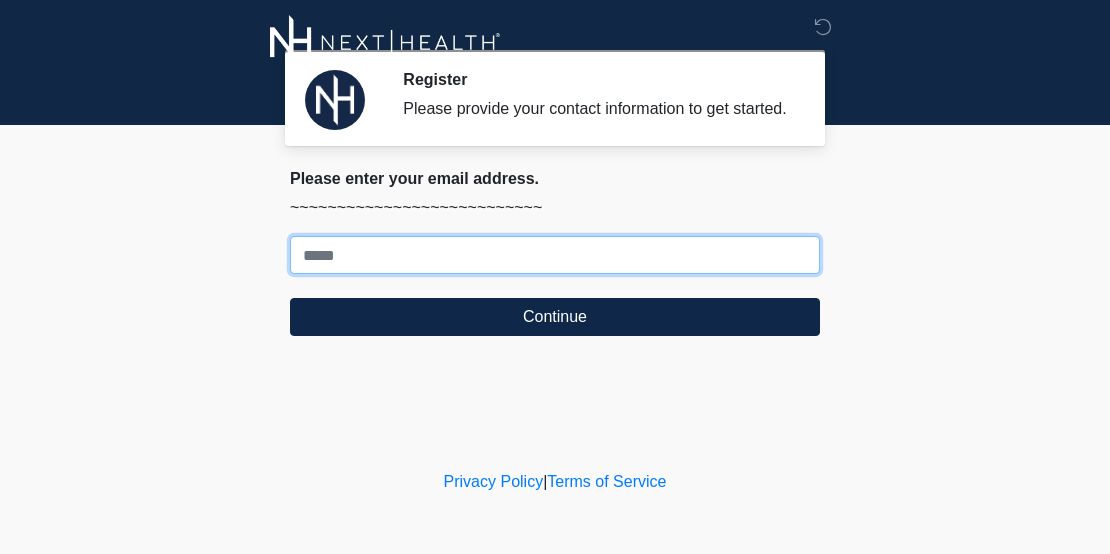 click on "Where should we email your treatment plan?" at bounding box center (555, 255) 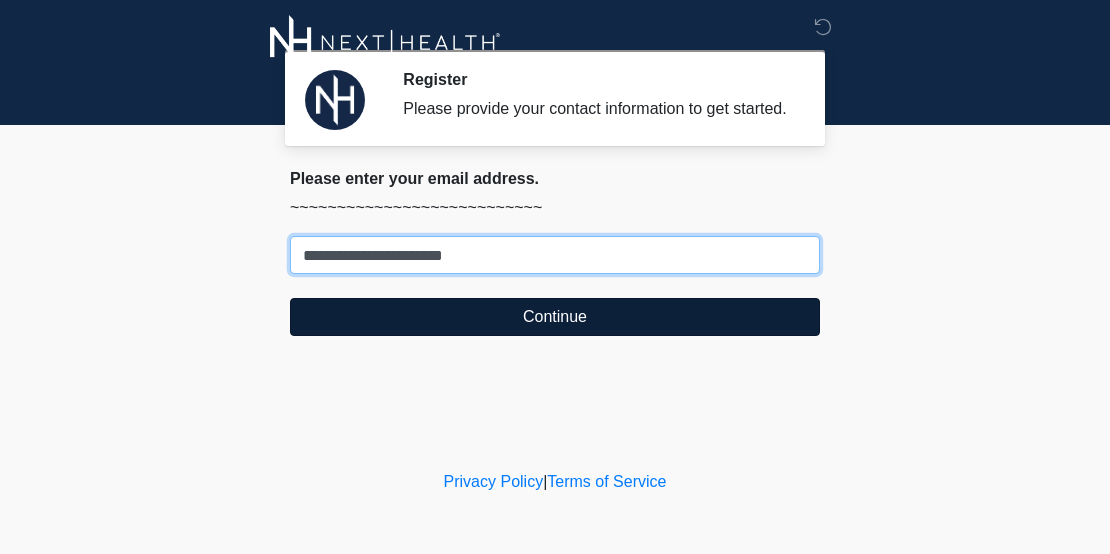 type on "**********" 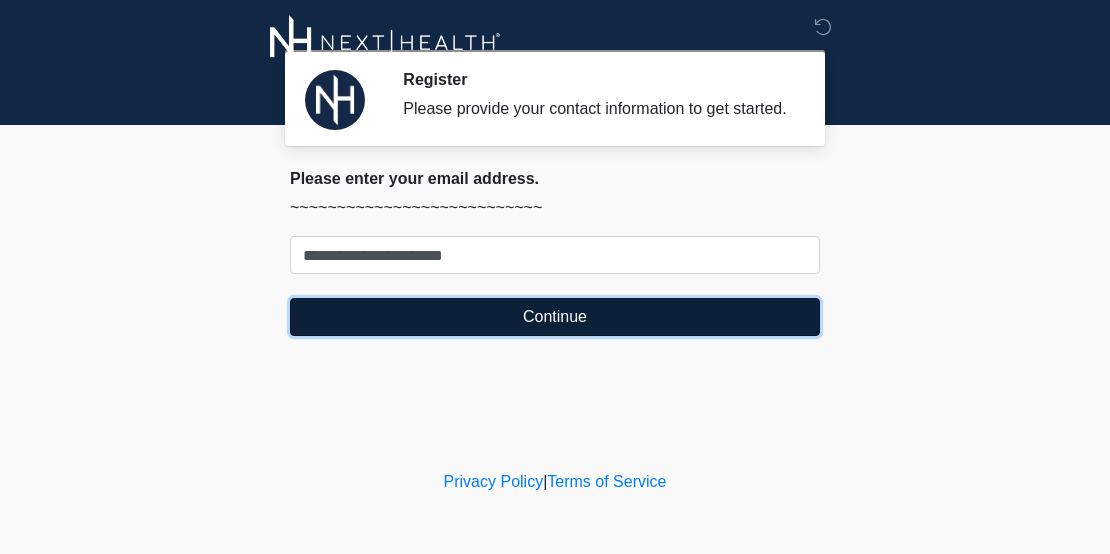 click on "Continue" at bounding box center [555, 317] 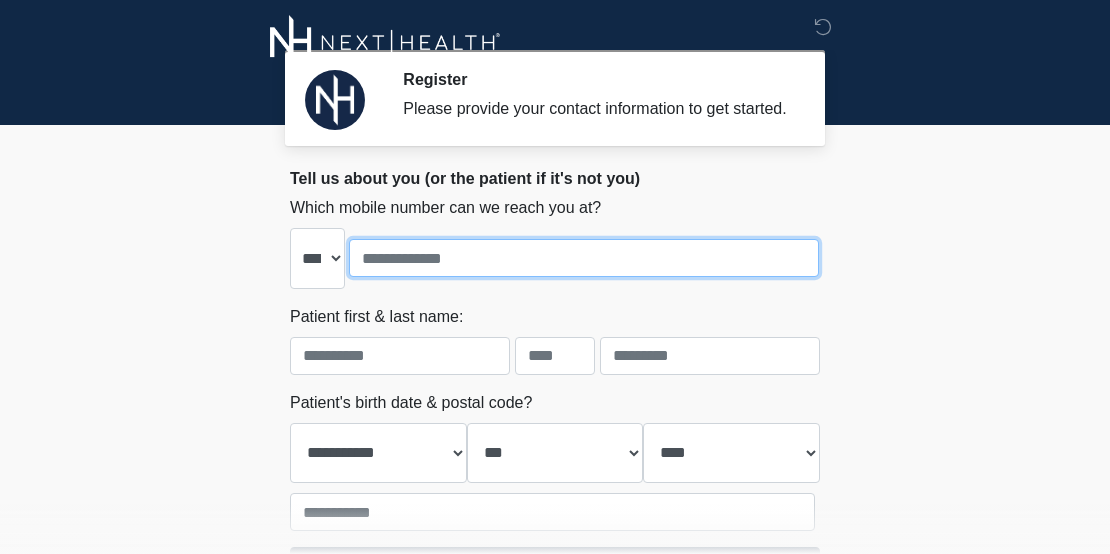 click at bounding box center (584, 258) 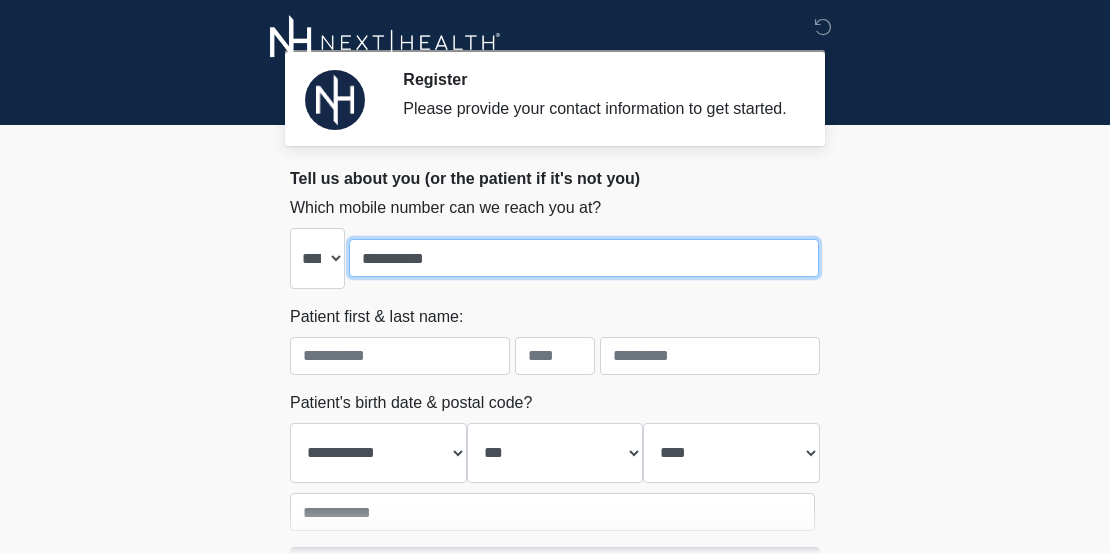 type on "**********" 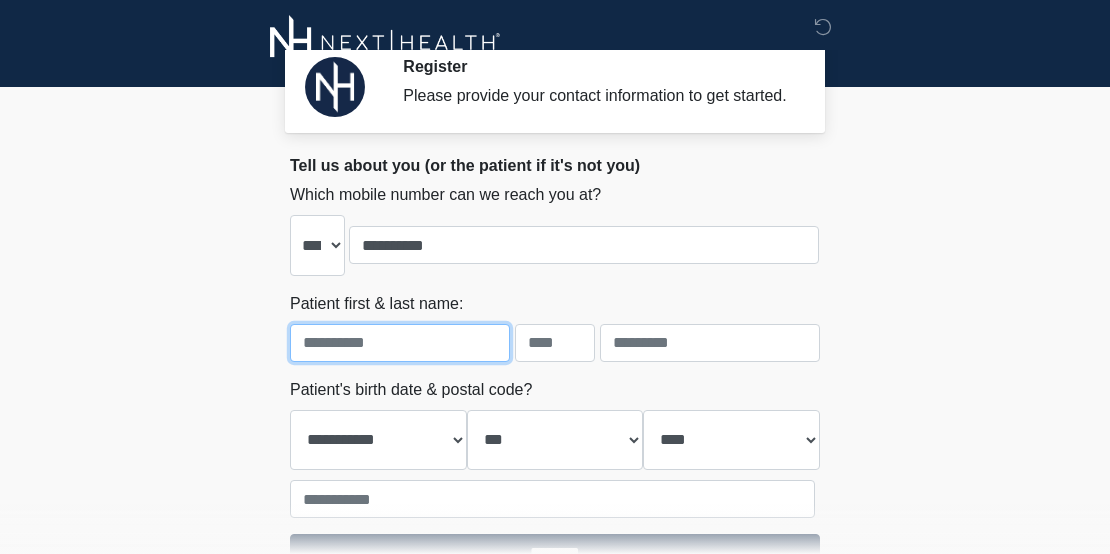 scroll, scrollTop: 65, scrollLeft: 0, axis: vertical 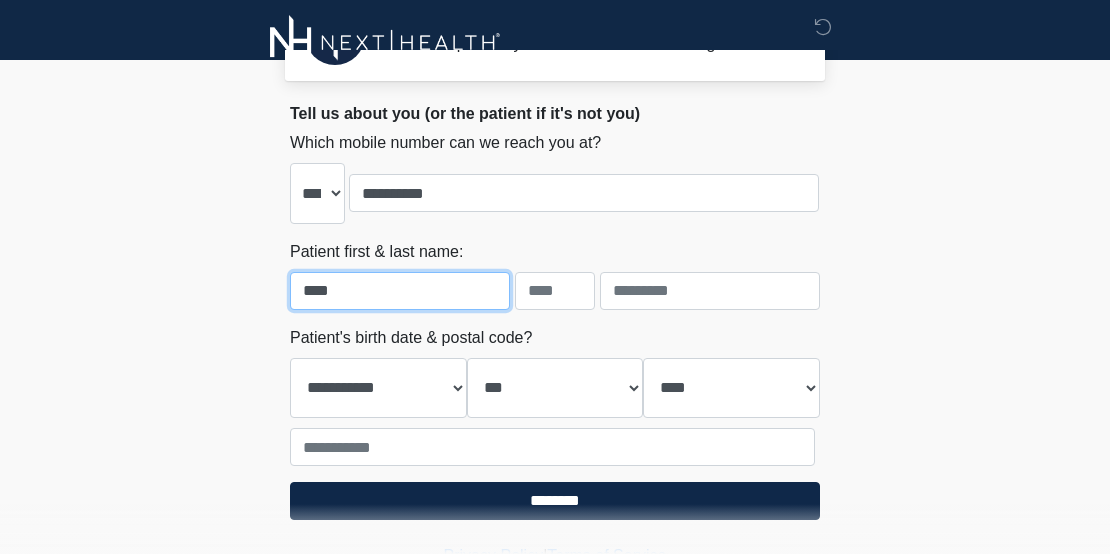 type on "****" 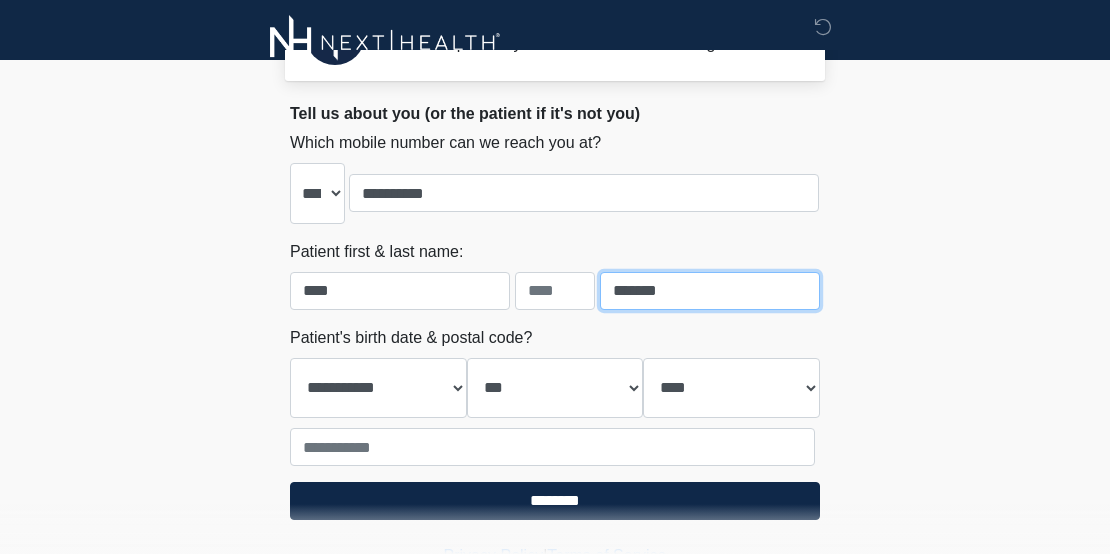 type on "*******" 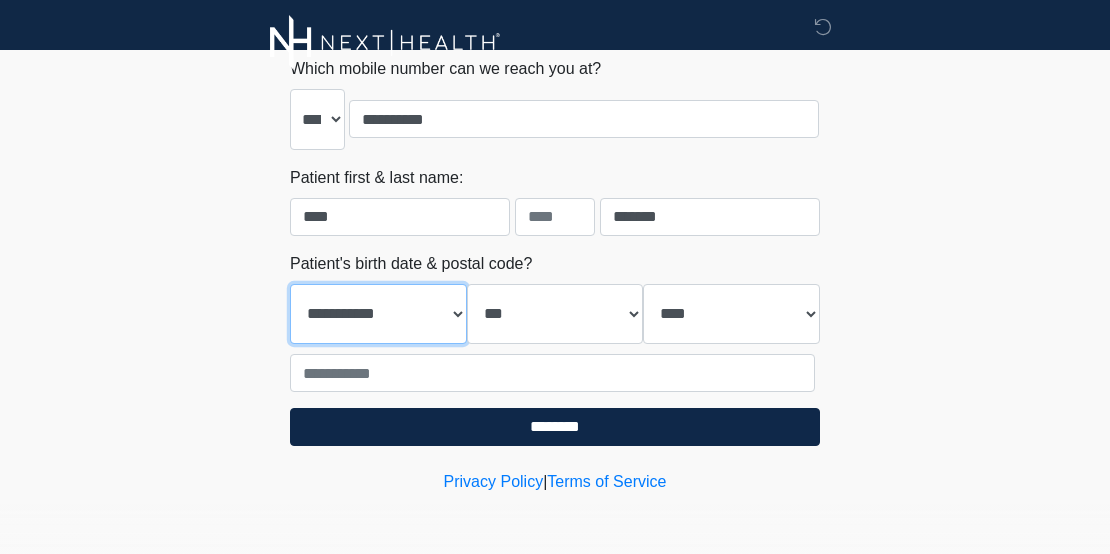 scroll, scrollTop: 446, scrollLeft: 0, axis: vertical 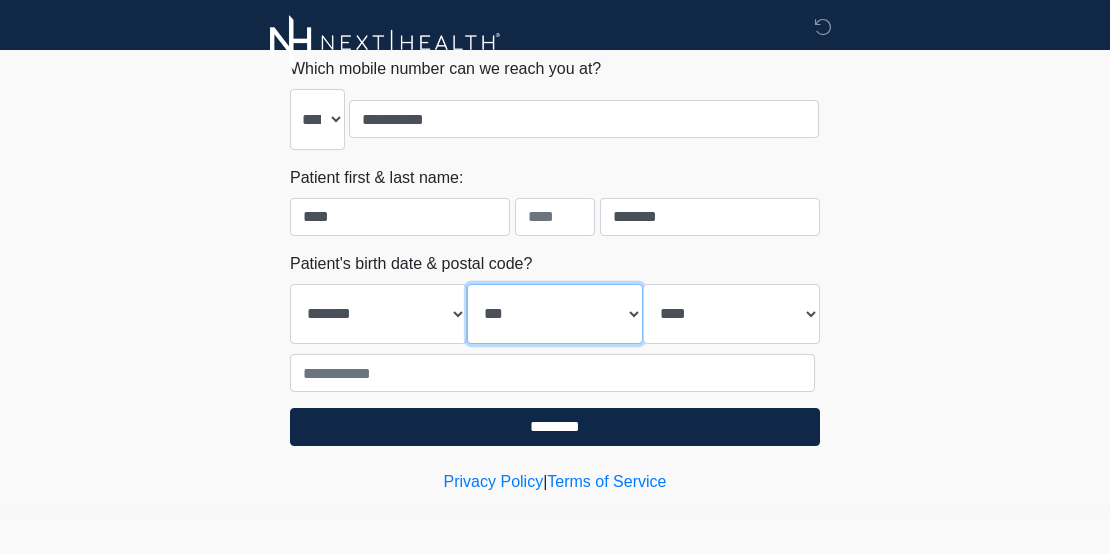 click on "***
*
*
*
*
*
*
*
*
*
**
**
**
**
**
**
**
**
**
**
**
**
**
**
**
**
**
**
**
**
**
**" at bounding box center [555, 314] 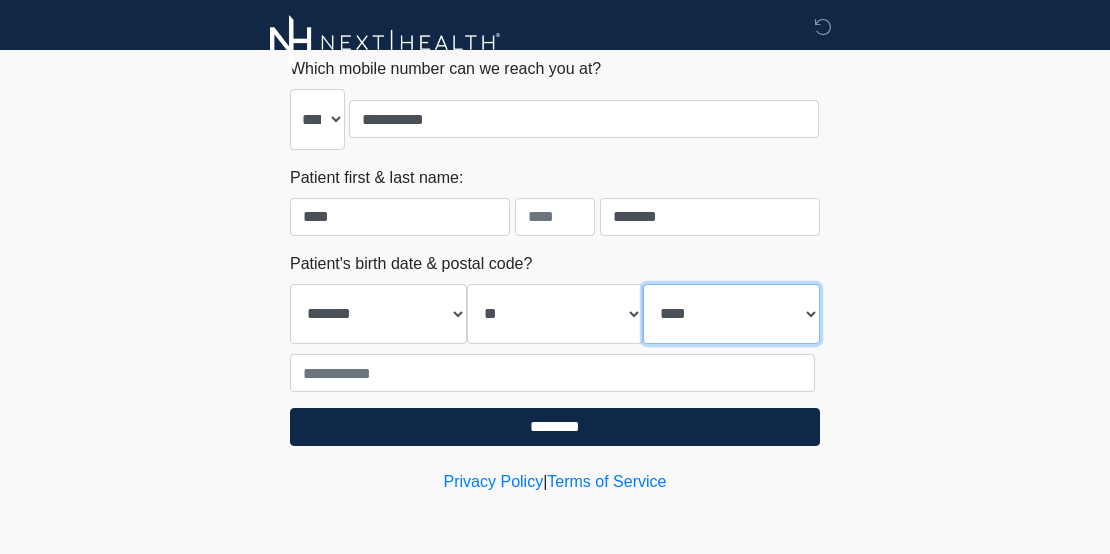 click on "****
****
****
****
****
****
****
****
****
****
****
****
****
****
****
****
****
****
****
****
****
****
****
****
****
****
****
****
****
****
****
****
****
****
****
****
****
****
****
****
****
****
****
****
****
****
****
****
****
****
****
****
****
****
****
****
****
****
****
****
****
****
****
****
****
****
****
****
****
****
****
****
****
****
****
****
****
****
****
****
****
****
****
****
****
****
****
****
****
****
****
****
****
****
****
****
****
****
****
****
****
****" at bounding box center (731, 314) 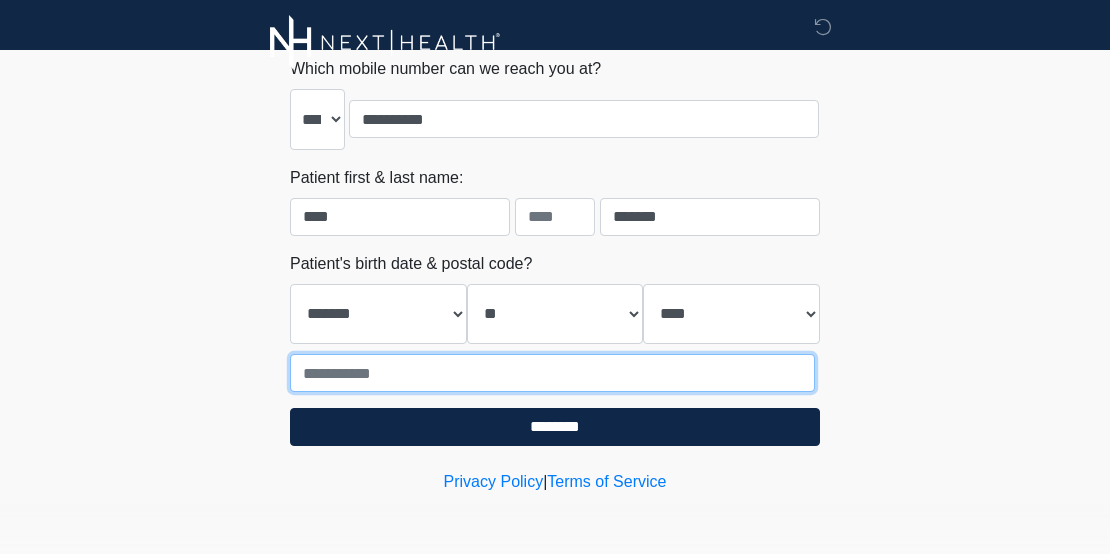 click at bounding box center [552, 373] 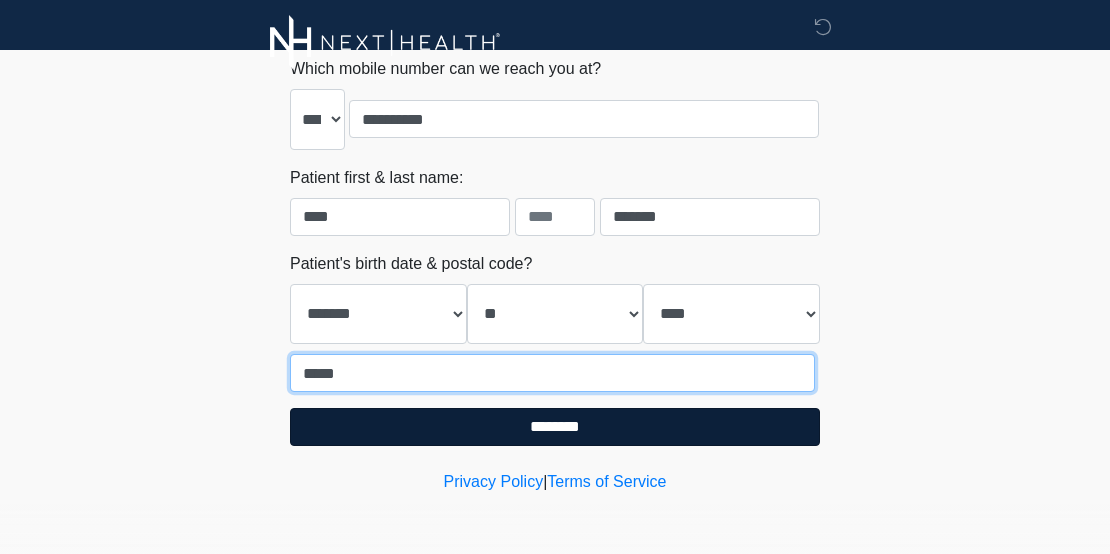 type on "*****" 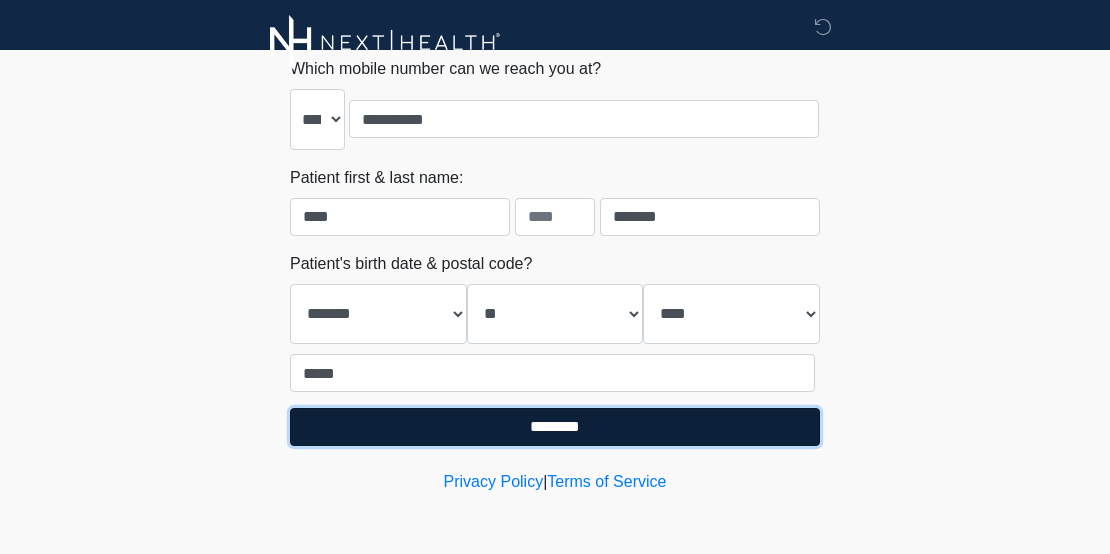 click on "********" at bounding box center [555, 427] 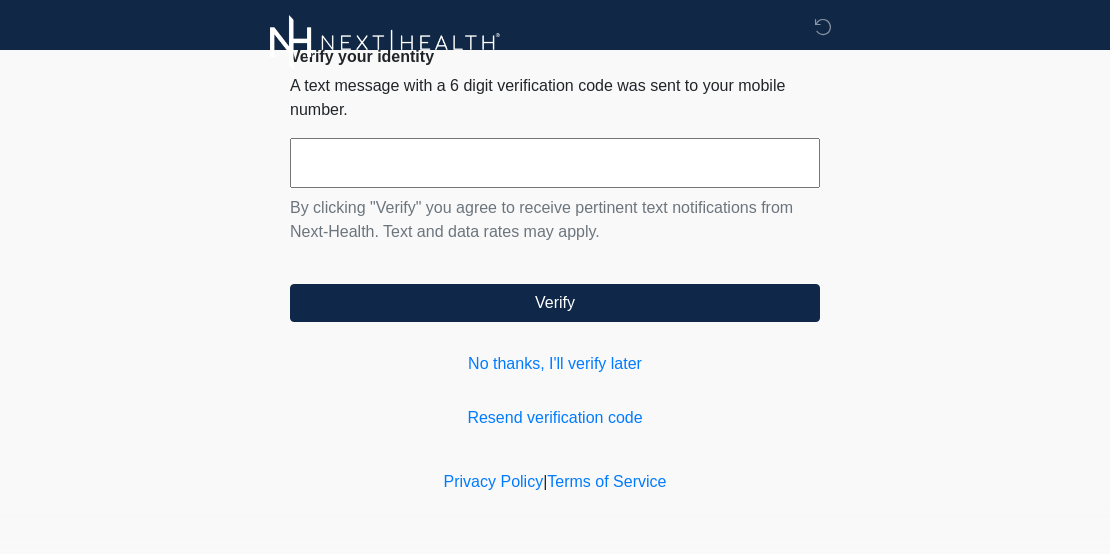 scroll, scrollTop: 129, scrollLeft: 0, axis: vertical 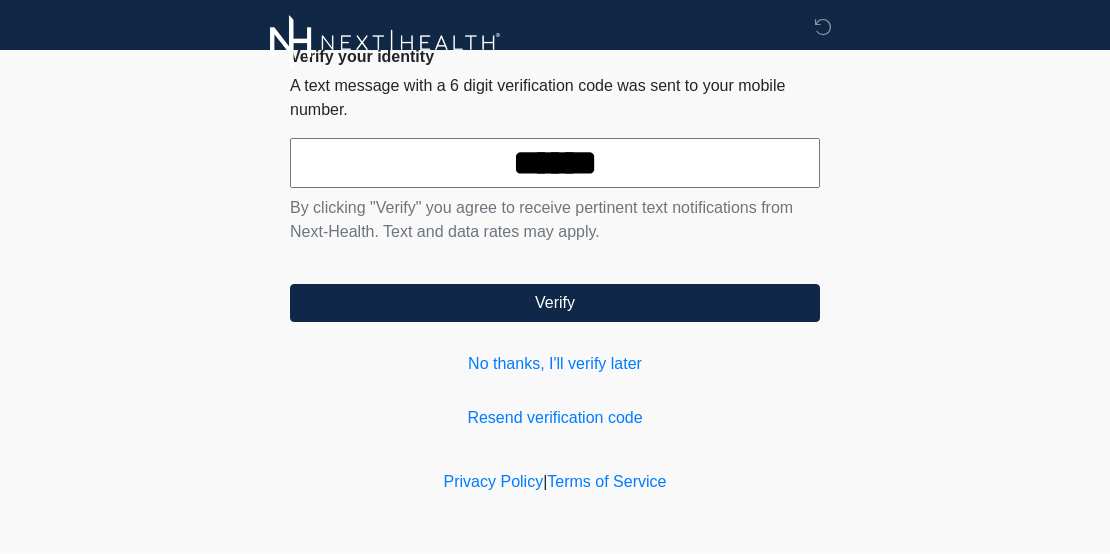 type on "******" 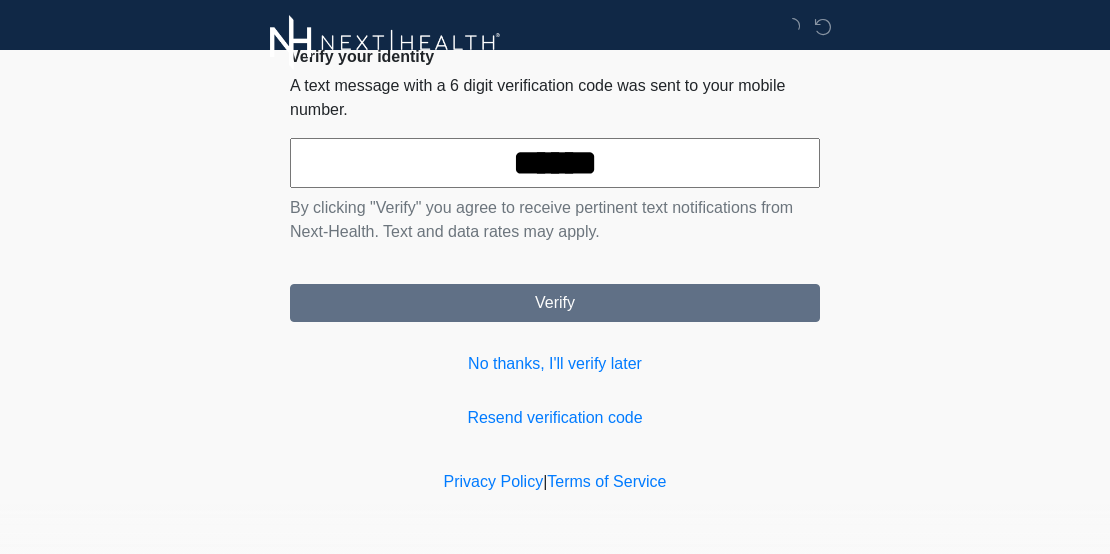 scroll, scrollTop: 0, scrollLeft: 0, axis: both 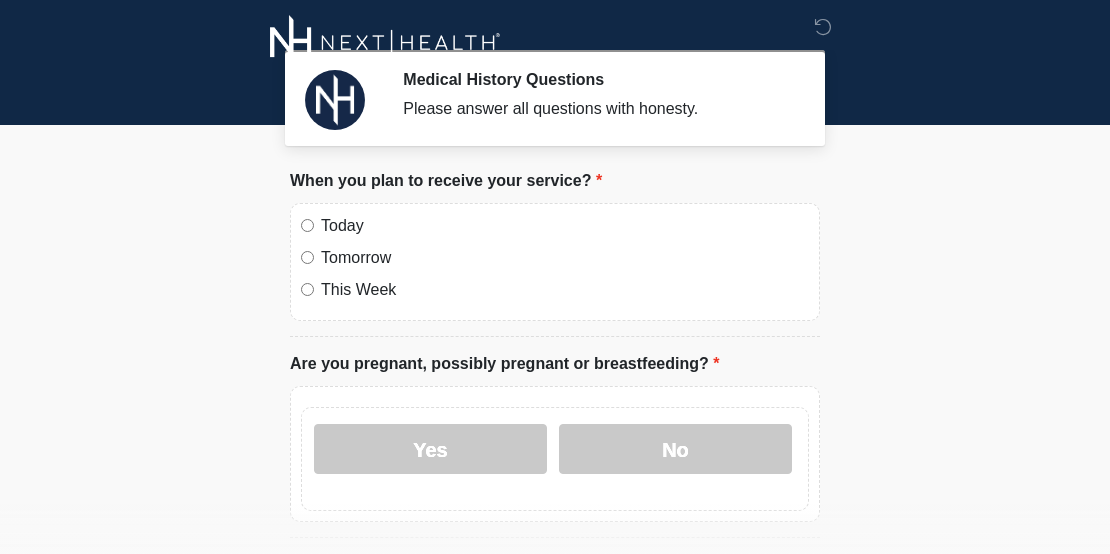 click on "Today" at bounding box center (565, 226) 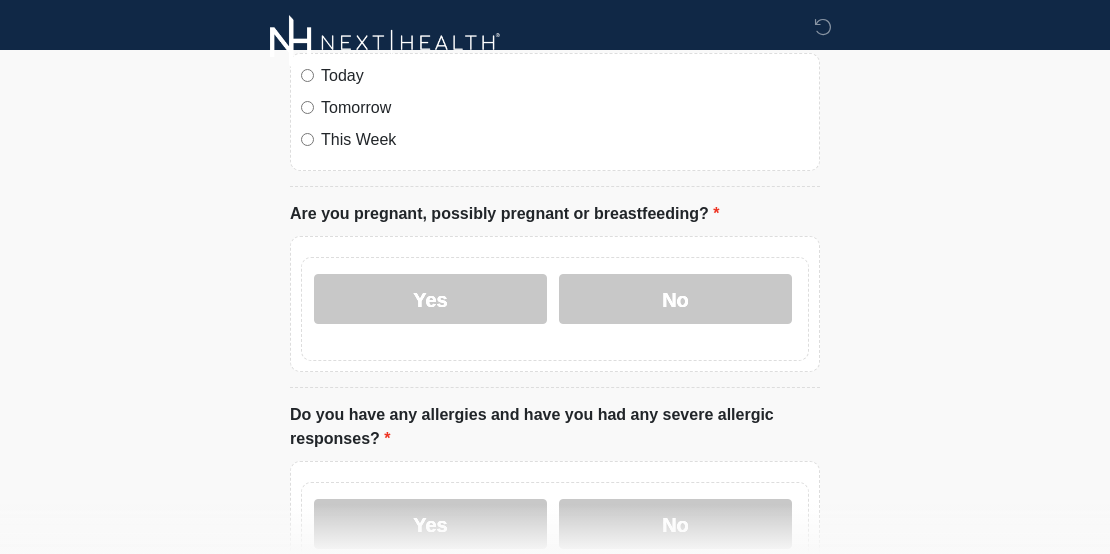scroll, scrollTop: 286, scrollLeft: 0, axis: vertical 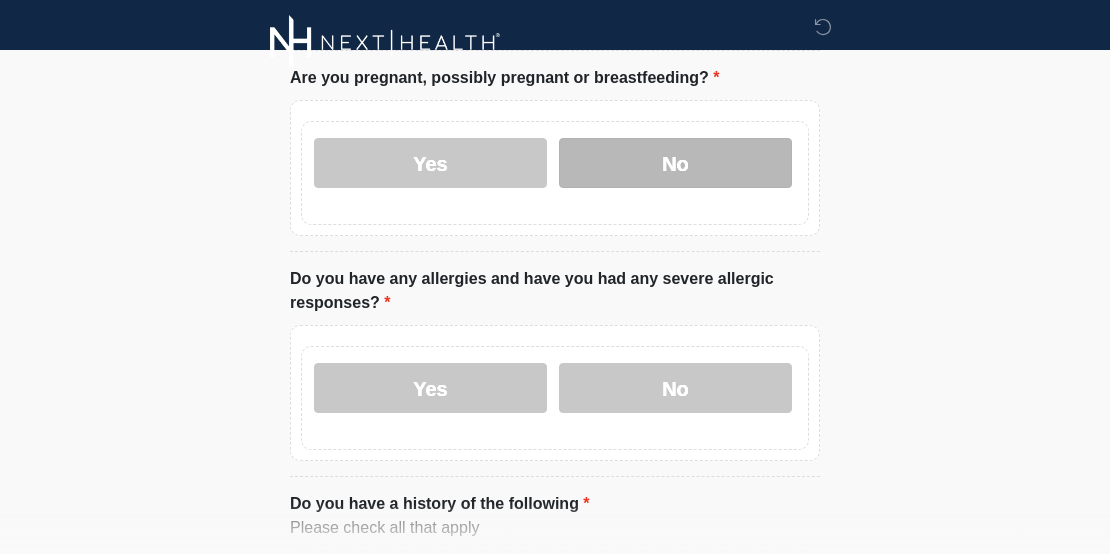 click on "No" at bounding box center (675, 163) 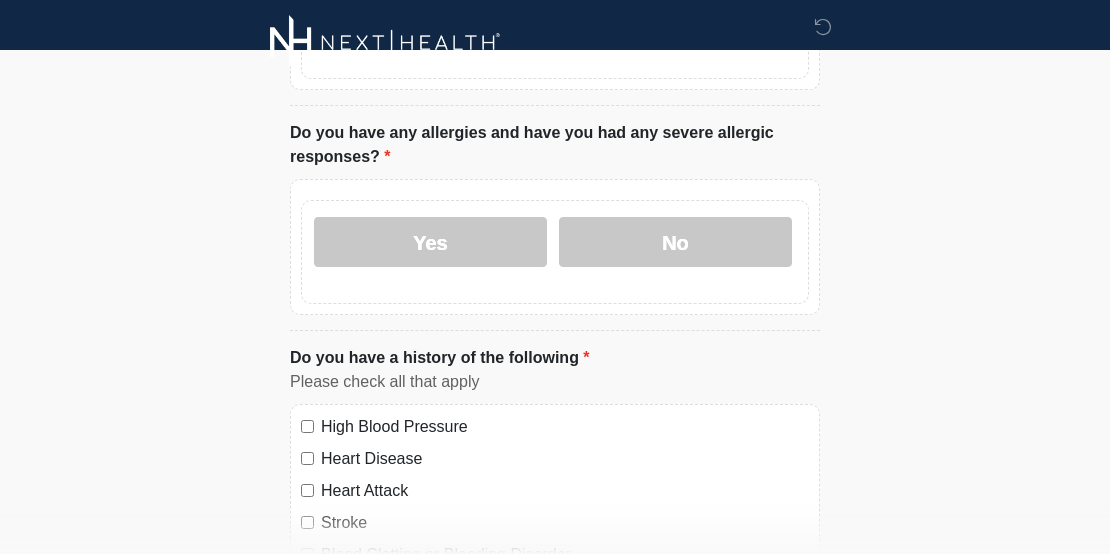 scroll, scrollTop: 466, scrollLeft: 0, axis: vertical 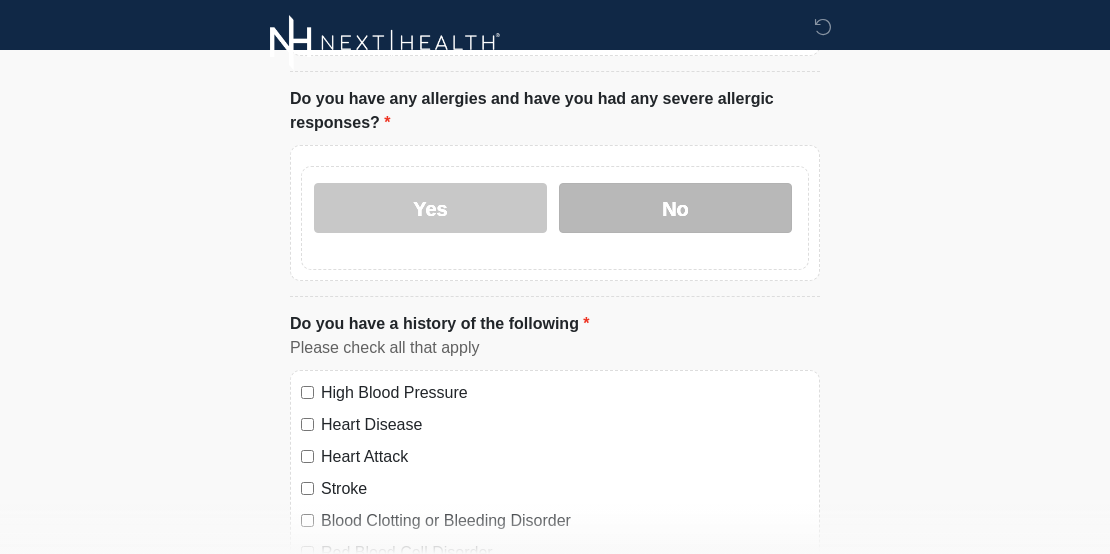 click on "No" at bounding box center (675, 208) 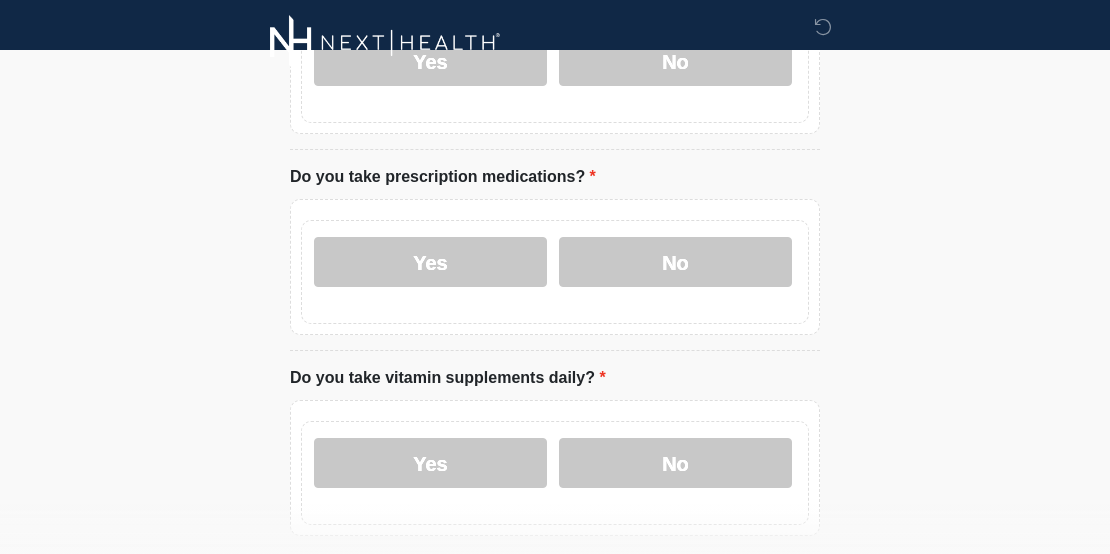 scroll, scrollTop: 1330, scrollLeft: 0, axis: vertical 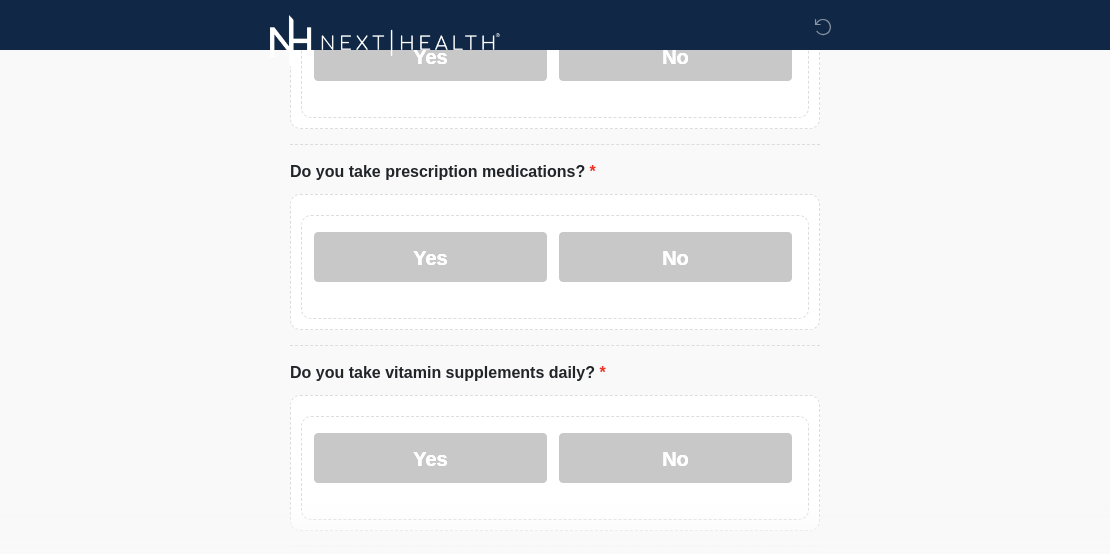 click on "None of the above" at bounding box center (565, -151) 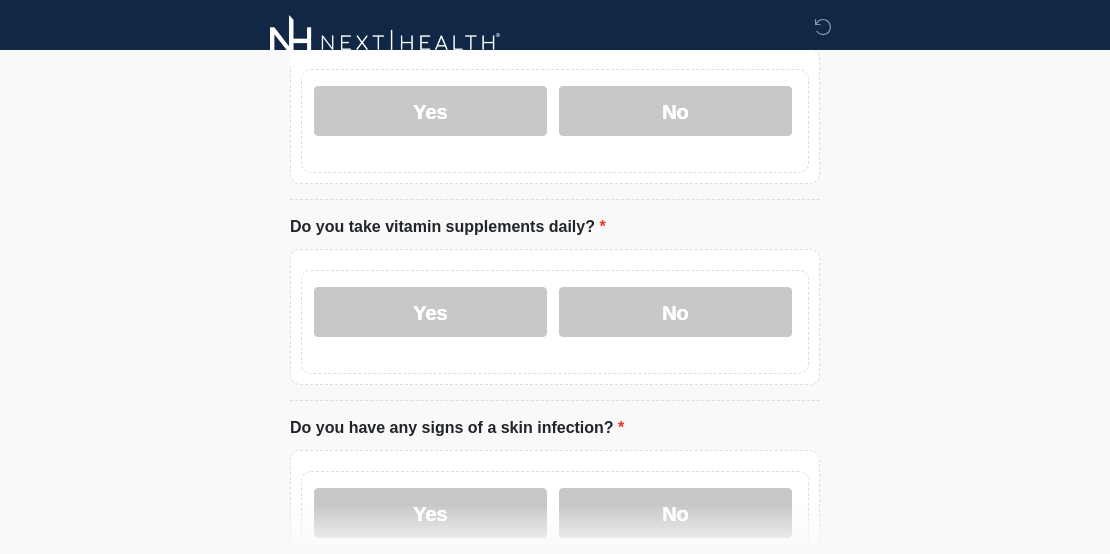 scroll, scrollTop: 1482, scrollLeft: 0, axis: vertical 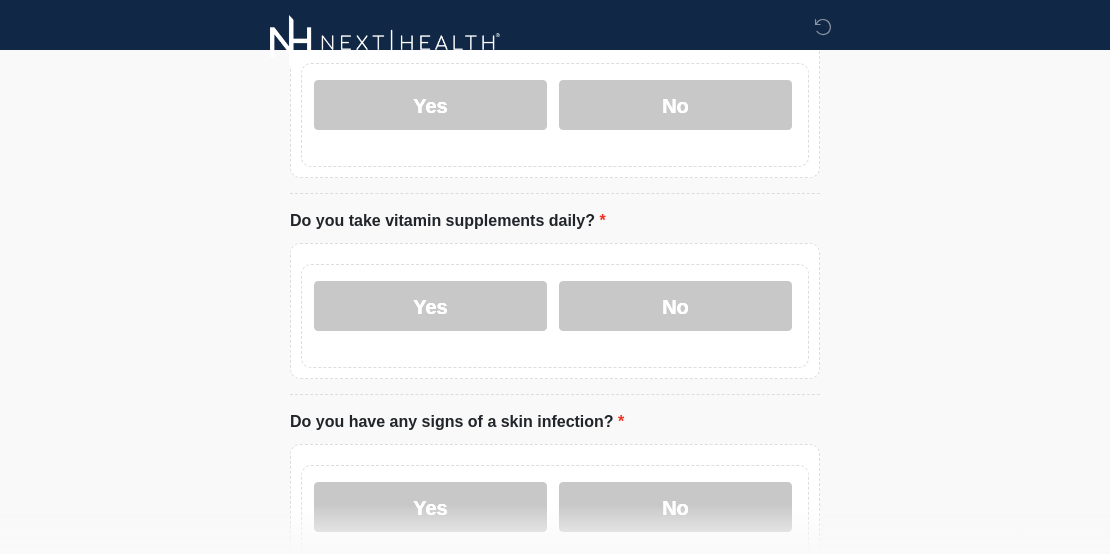 click on "Yes
No" at bounding box center [555, -91] 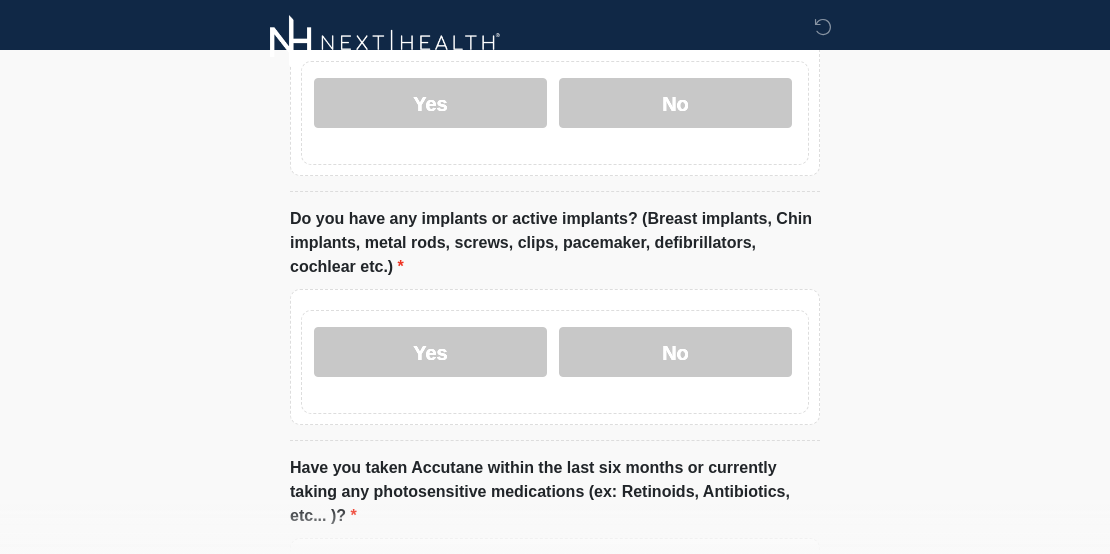 scroll, scrollTop: 1891, scrollLeft: 0, axis: vertical 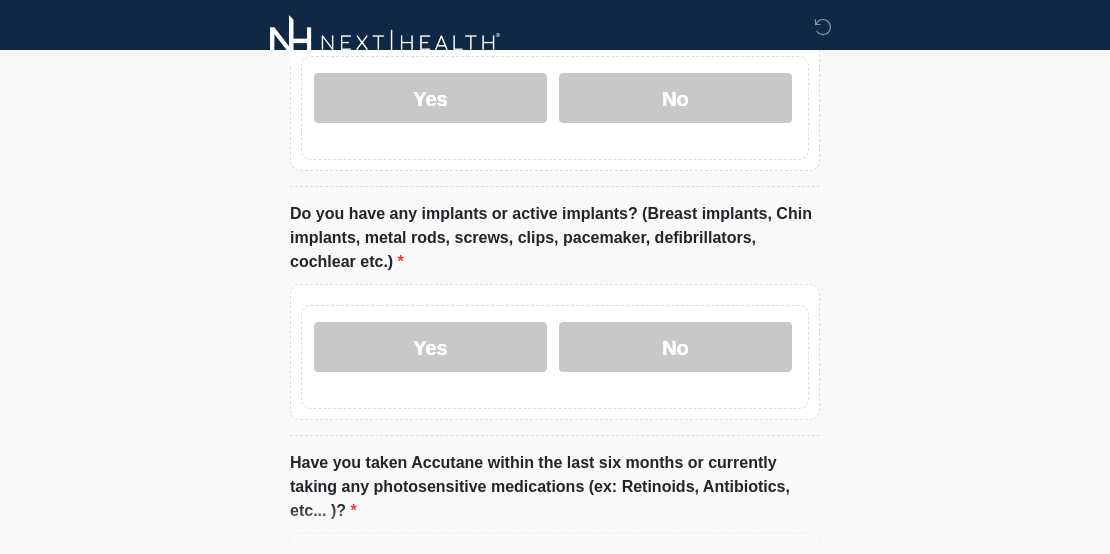 click on "No" at bounding box center [675, -304] 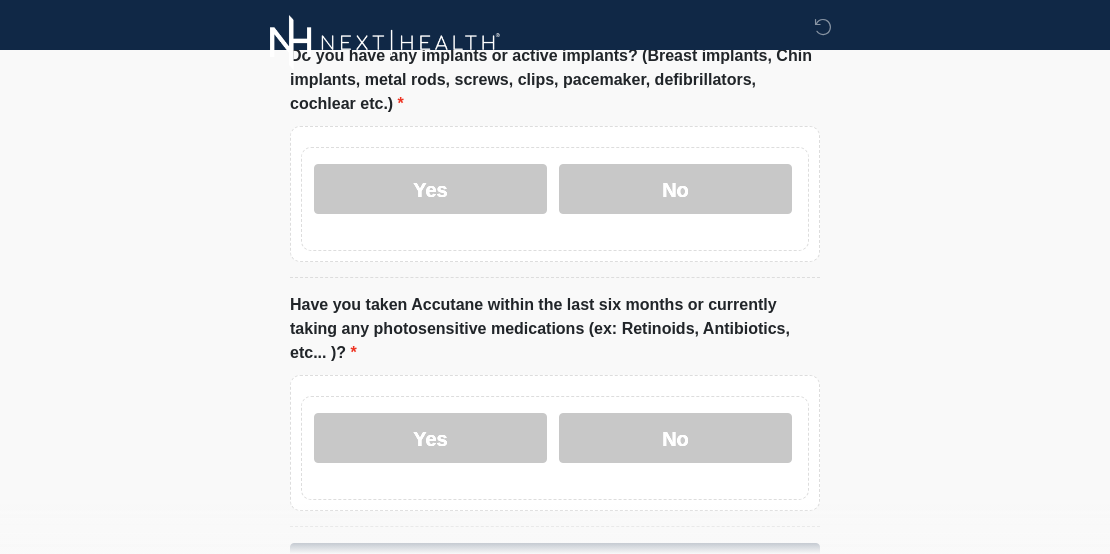 scroll, scrollTop: 2318, scrollLeft: 0, axis: vertical 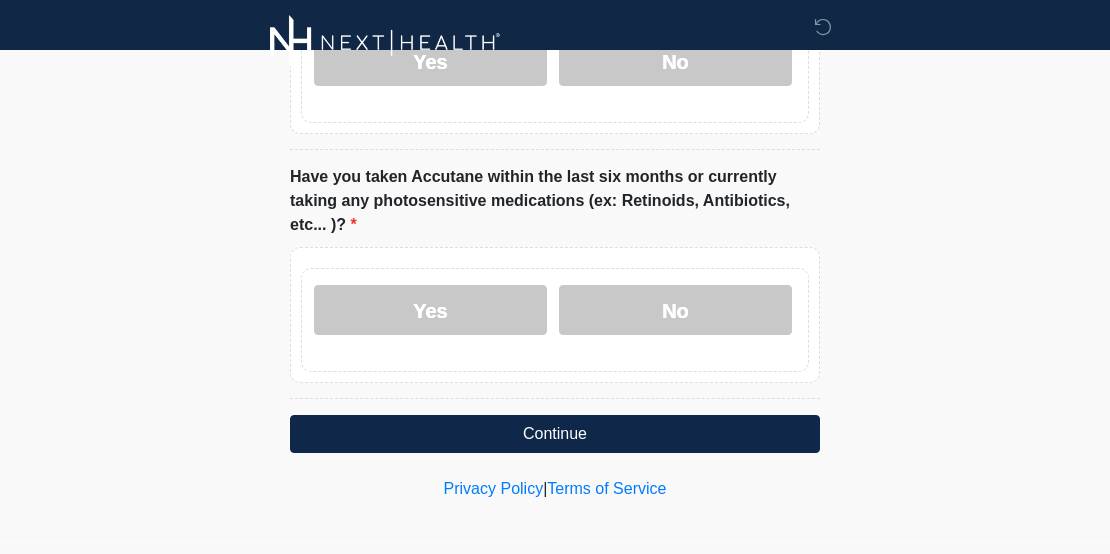 click on "Please give details about your vitamin supplements below" at bounding box center [555, -359] 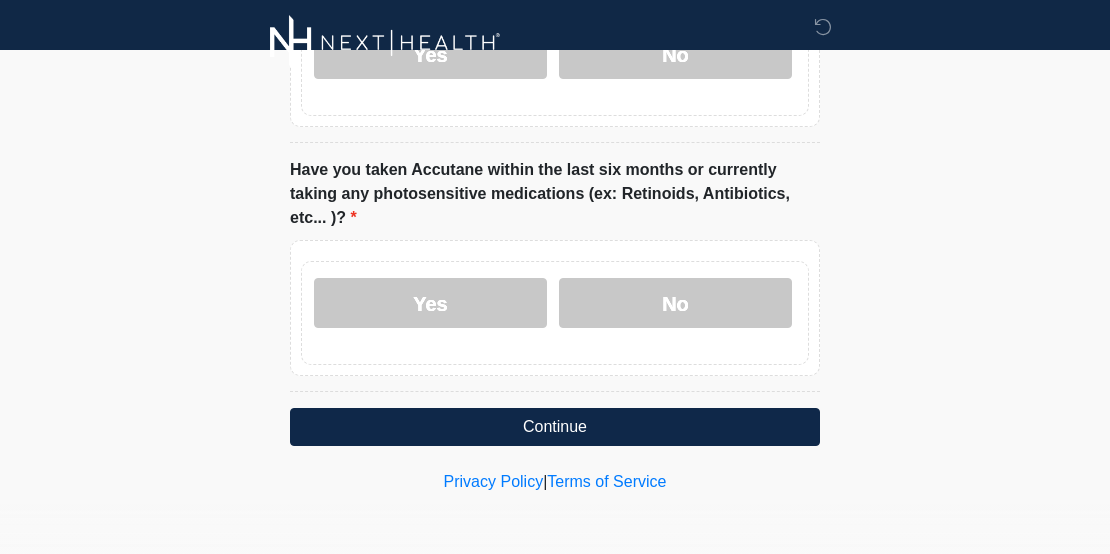 click on "**********" at bounding box center [555, -366] 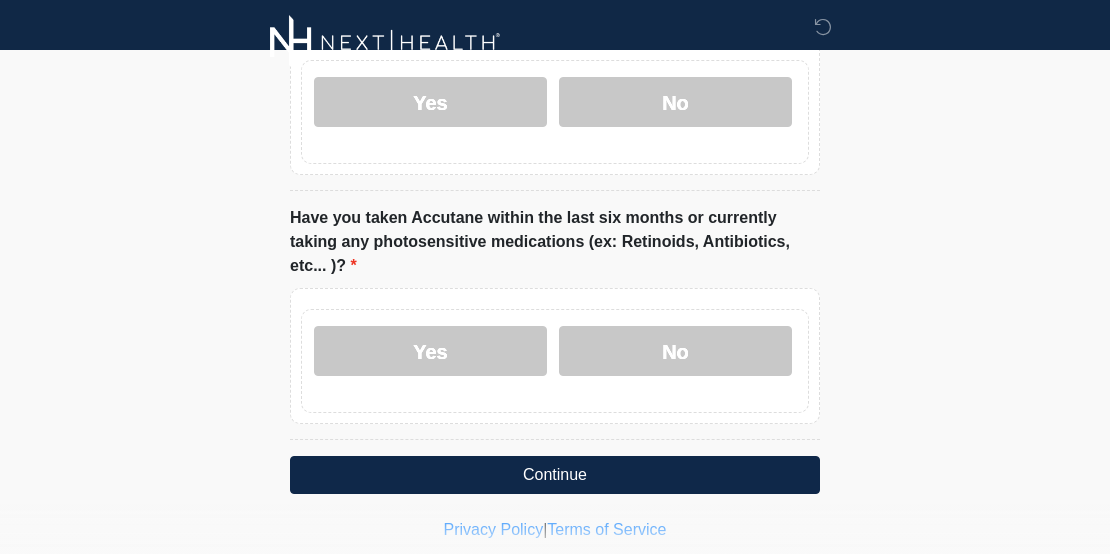scroll, scrollTop: 39, scrollLeft: 0, axis: vertical 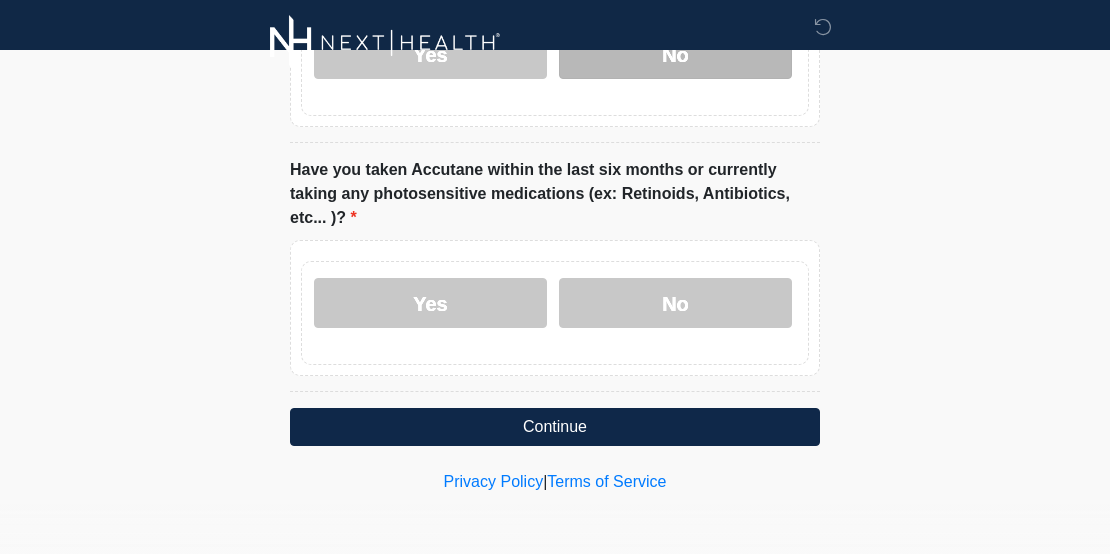 click on "No" at bounding box center (675, 54) 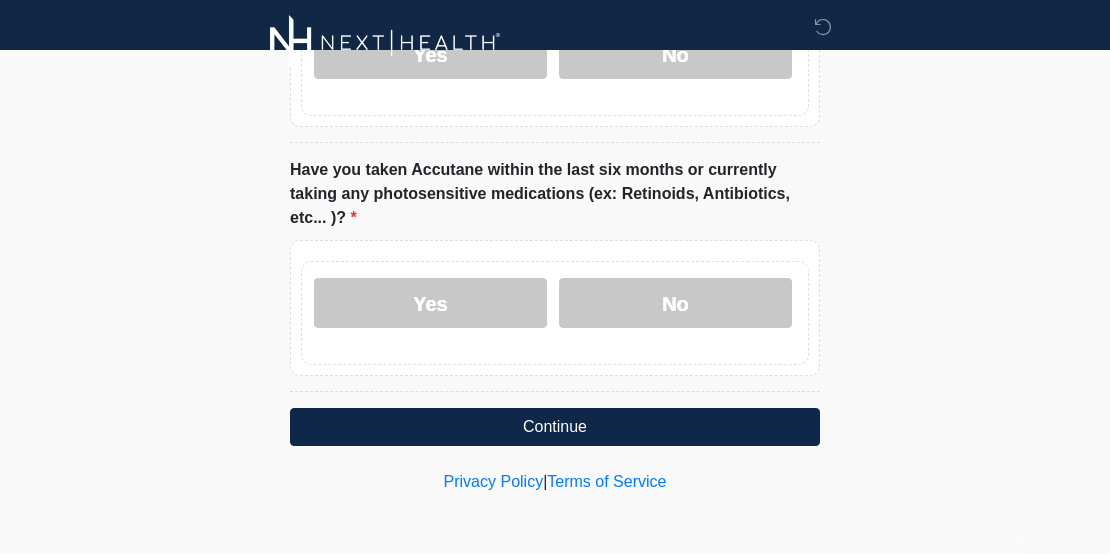 click on "Medical History Questions
Please answer all questions with honesty.
Please connect to Wi-Fi now   Provide us with your contact info  Answer some questions about your medical history  Complete a video call with one of our providers
Good Faith Exam
This is the beginning of your virtual Good Faith Exam.  ﻿﻿﻿﻿﻿﻿﻿﻿This step is necessary to provide official medical clearance and documentation for your upcoming treatment(s).   ﻿﻿﻿﻿﻿﻿To begin, ﻿﻿﻿﻿﻿﻿press the continue button below and answer all questions with honesty.
Continue
Please be sure your device is connected to a Wi-Fi Network for quicker service.  ﻿﻿﻿﻿﻿﻿﻿.﻿﻿﻿" at bounding box center [555, -2101] 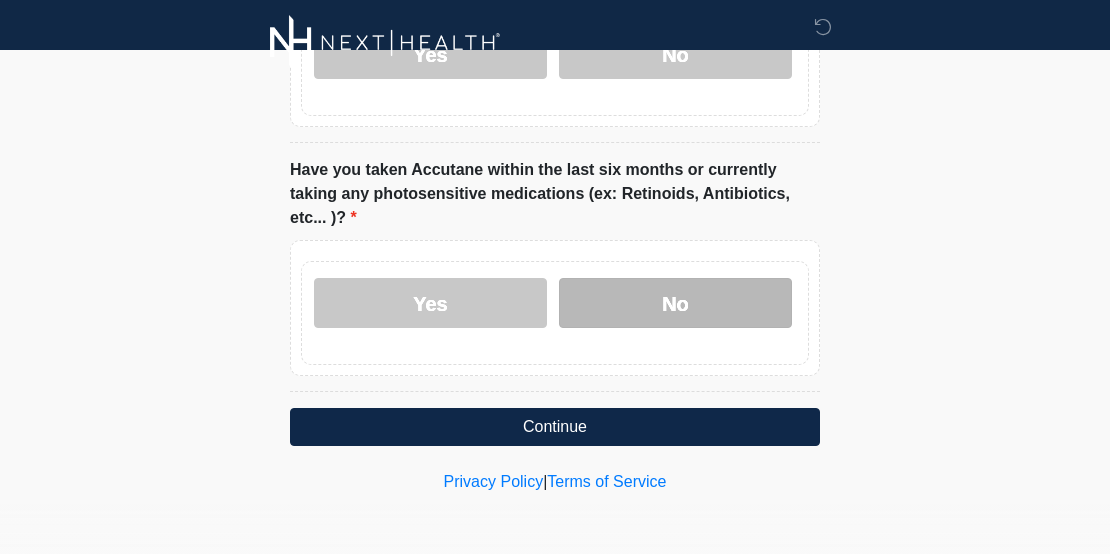 click on "No" at bounding box center [675, 303] 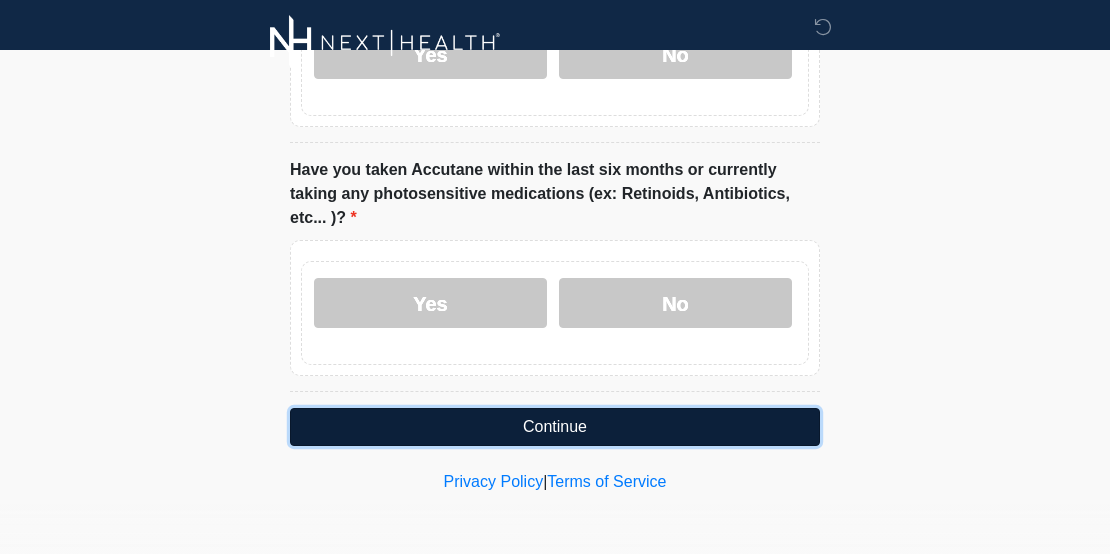 click on "Continue" at bounding box center [555, 427] 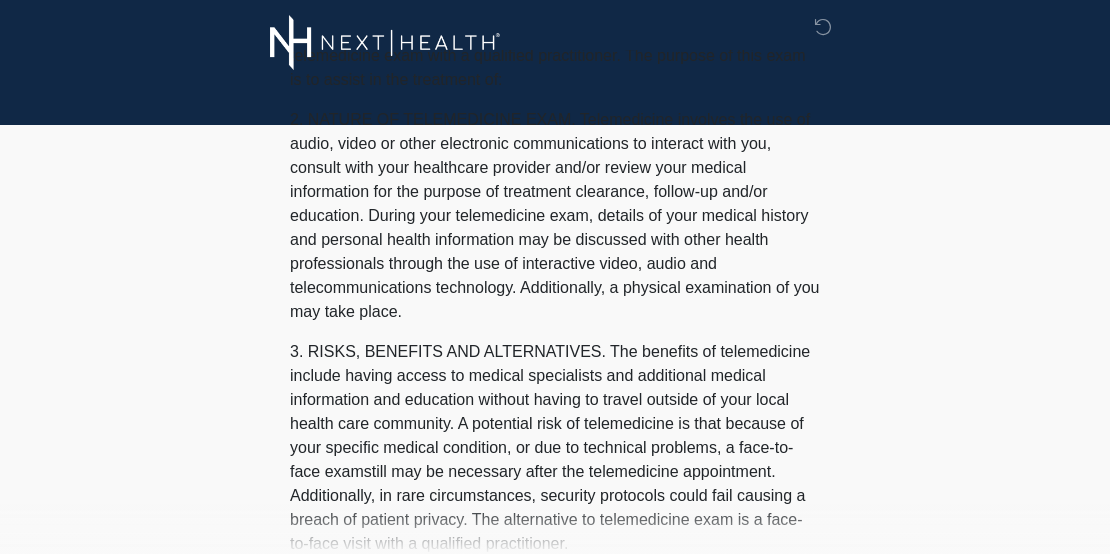 scroll, scrollTop: 0, scrollLeft: 0, axis: both 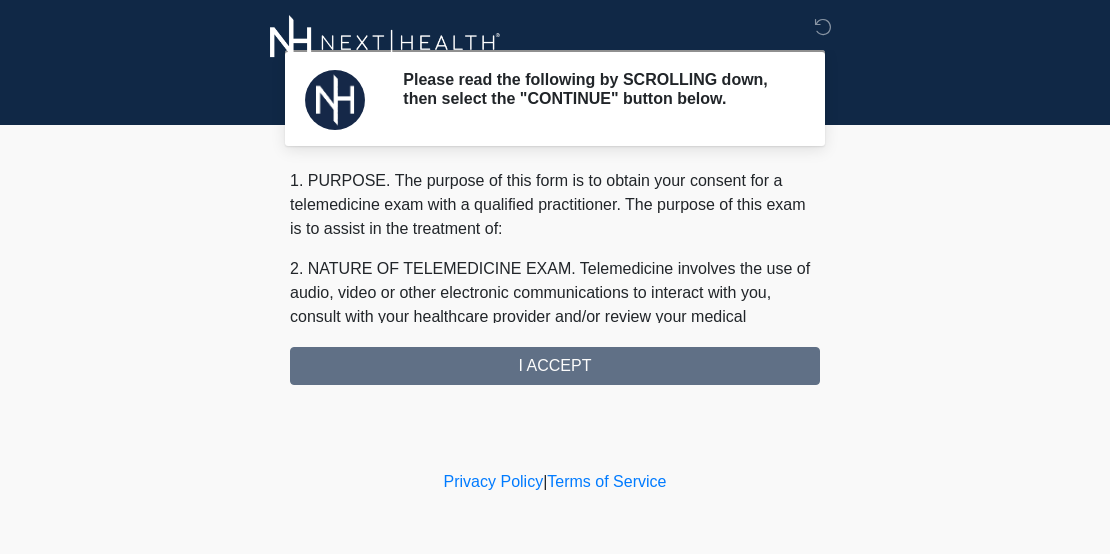 click on "1. PURPOSE. The purpose of this form is to obtain your consent for a telemedicine exam with a qualified practitioner. The purpose of this exam is to assist in the treatment of:  2. NATURE OF TELEMEDICINE EXAM. Telemedicine involves the use of audio, video or other electronic communications to interact with you, consult with your healthcare provider and/or review your medical information for the purpose of treatment clearance, follow-up and/or education. During your telemedicine exam, details of your medical history and personal health information may be discussed with other health professionals through the use of interactive video, audio and telecommunications technology. Additionally, a physical examination of you may take place. 4. HEALTHCARE INSTITUTION. Next-Health has medical and non-medical technical personnel who may participate in the telemedicine exam to aid in the audio/video link with the qualified practitioner.  8. MANDATORY IN-STATE TELEHEALTH" at bounding box center (555, 277) 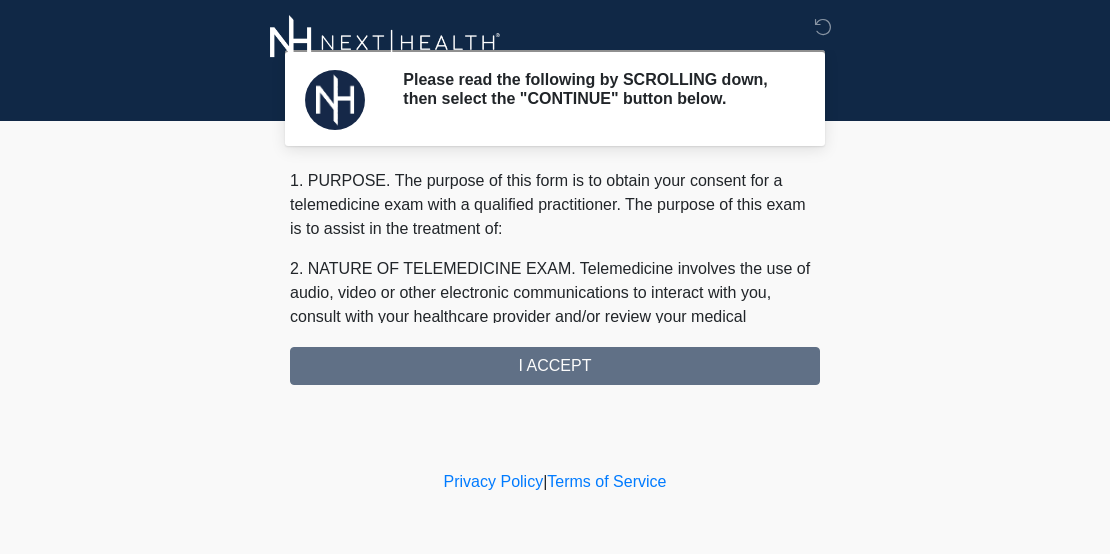 scroll, scrollTop: 6, scrollLeft: 0, axis: vertical 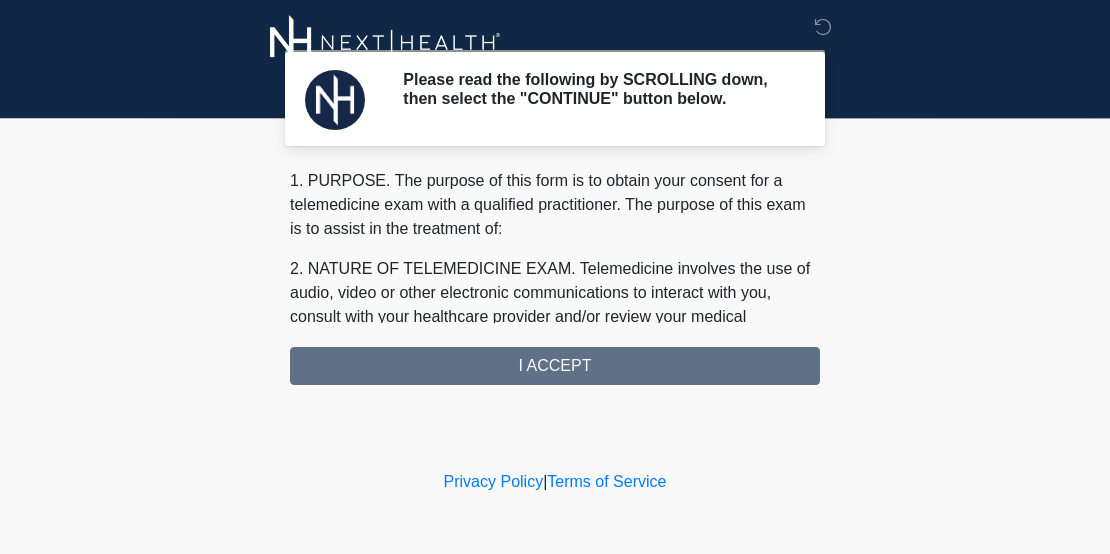 click on "Please read the following by SCROLLING down, then select the "CONTINUE" button below.
Please connect to Wi-Fi now   Provide us with your contact info  Answer some questions about your medical history  Complete a video call with one of our providers
Good Faith Exam
This is the beginning of your virtual Good Faith Exam.  ﻿﻿﻿﻿﻿﻿﻿﻿This step is necessary to provide official medical clearance and documentation for your upcoming treatment(s).   ﻿﻿﻿﻿﻿﻿To begin, ﻿﻿﻿﻿﻿﻿press the continue button below and answer all questions with honesty.
Continue
Please be sure your device is connected to a Wi-Fi Network for quicker service." at bounding box center (555, 277) 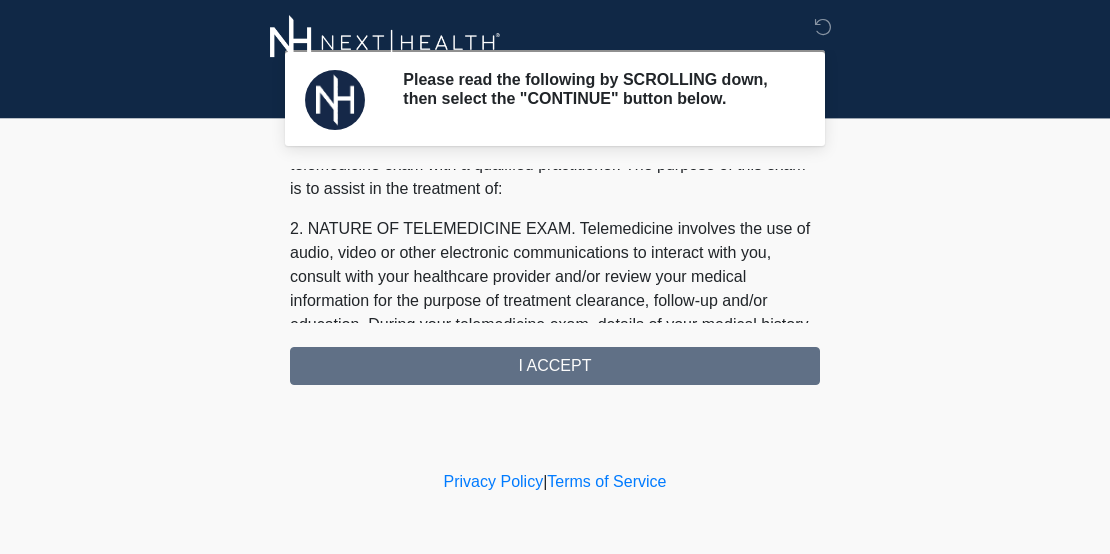 scroll, scrollTop: 0, scrollLeft: 0, axis: both 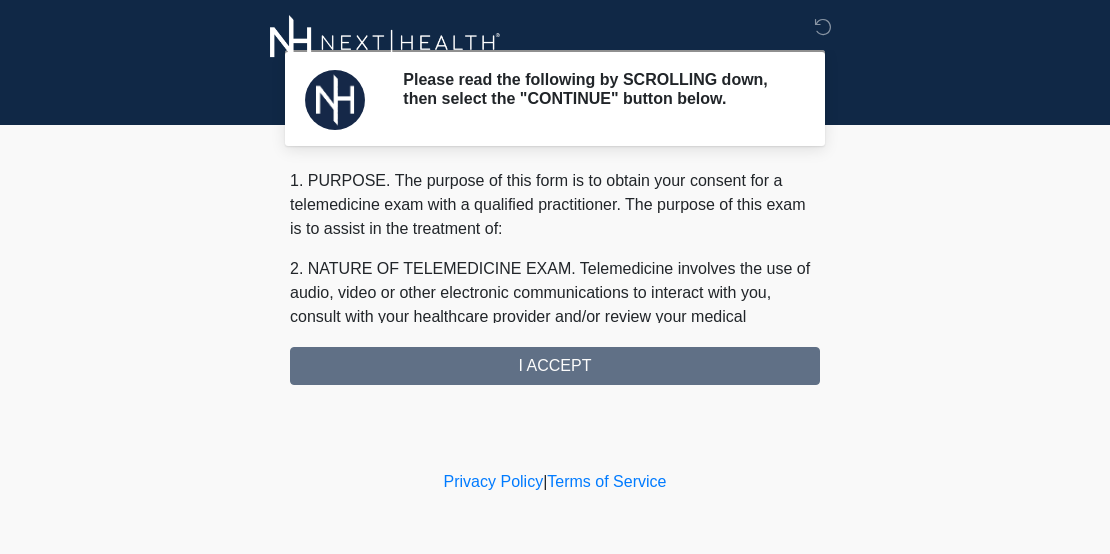 drag, startPoint x: 886, startPoint y: 283, endPoint x: 824, endPoint y: 285, distance: 62.03225 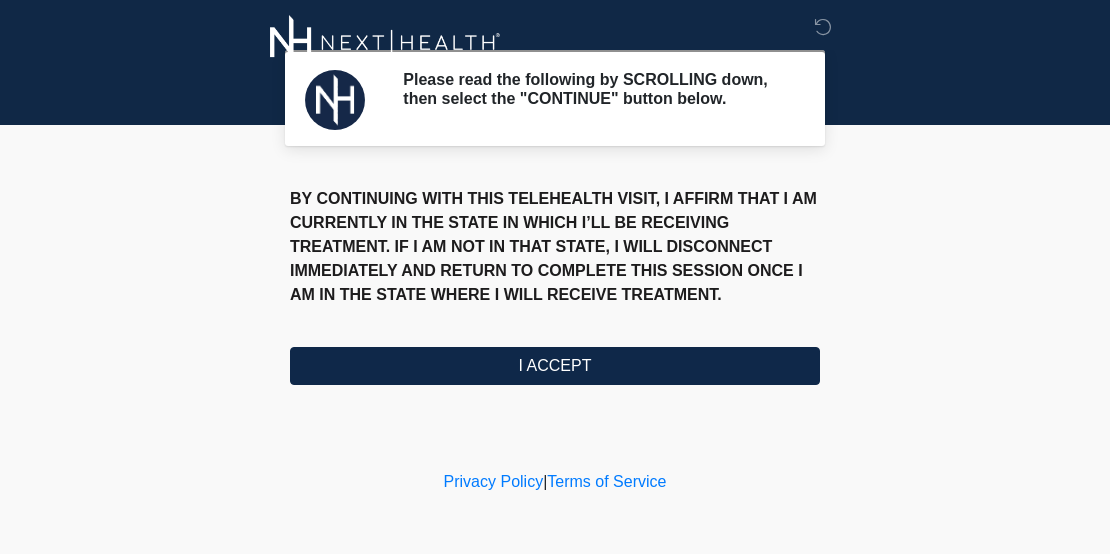 scroll, scrollTop: 2745, scrollLeft: 0, axis: vertical 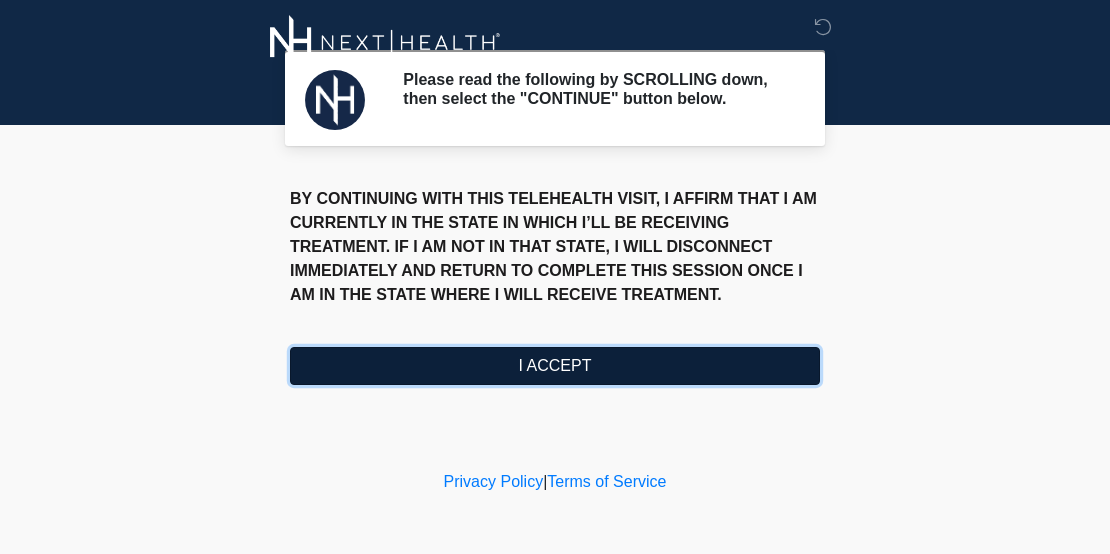 click on "I ACCEPT" at bounding box center [555, 366] 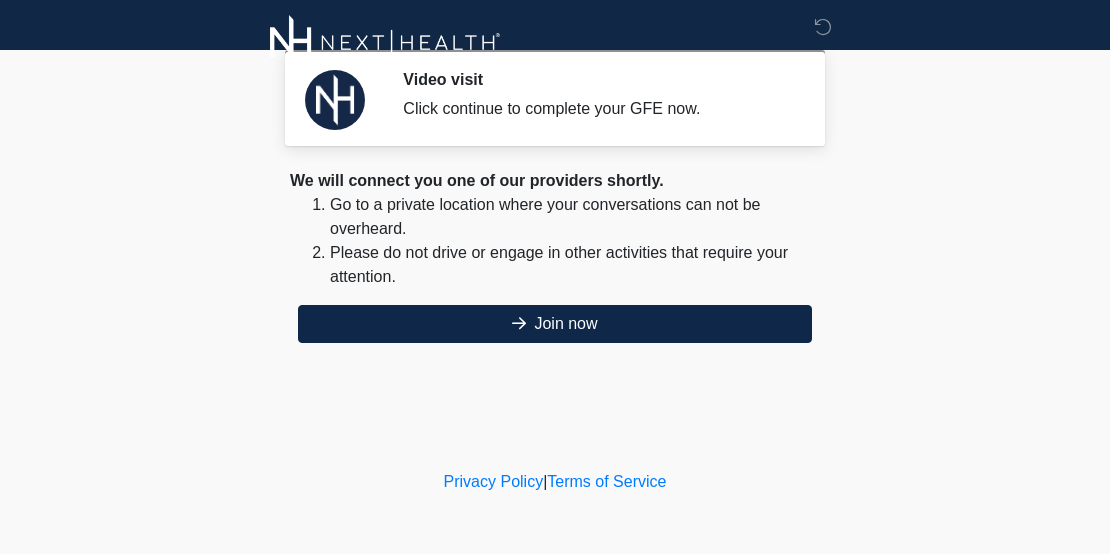 scroll, scrollTop: 127, scrollLeft: 0, axis: vertical 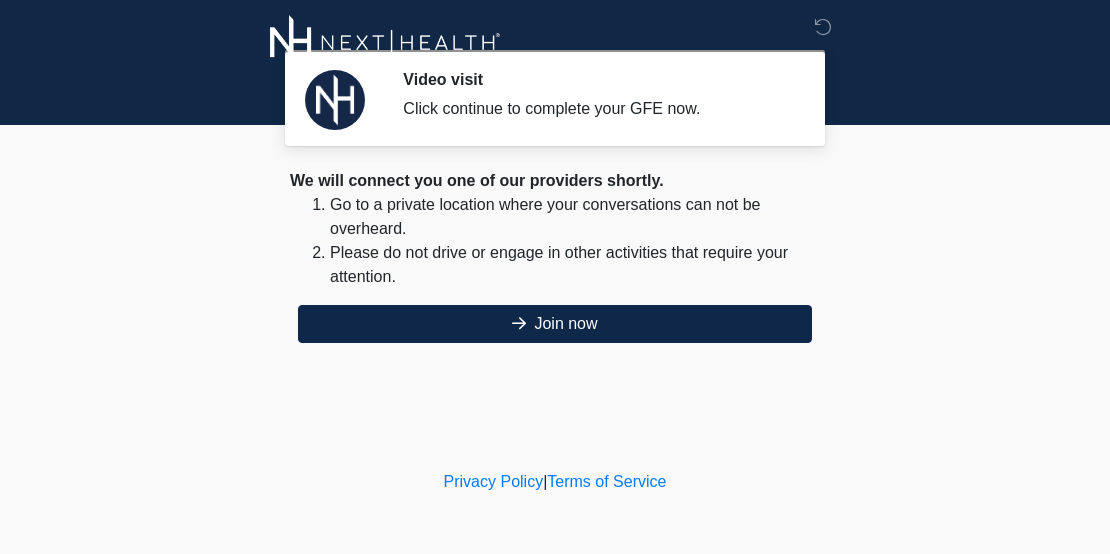 click on "Go to a private location where your conversations can not be overheard." at bounding box center [575, 217] 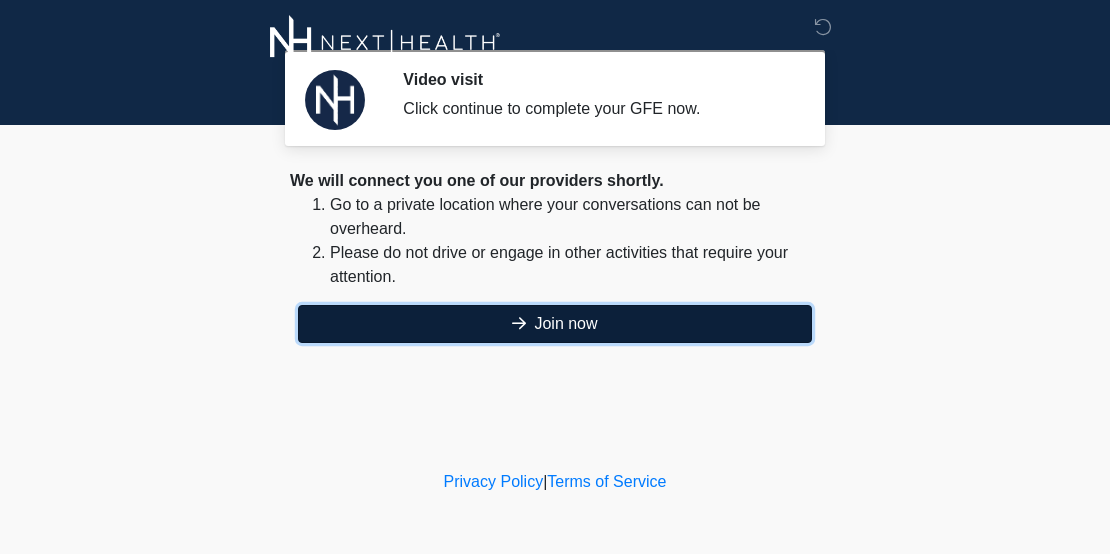 click on "Join now" at bounding box center [555, 324] 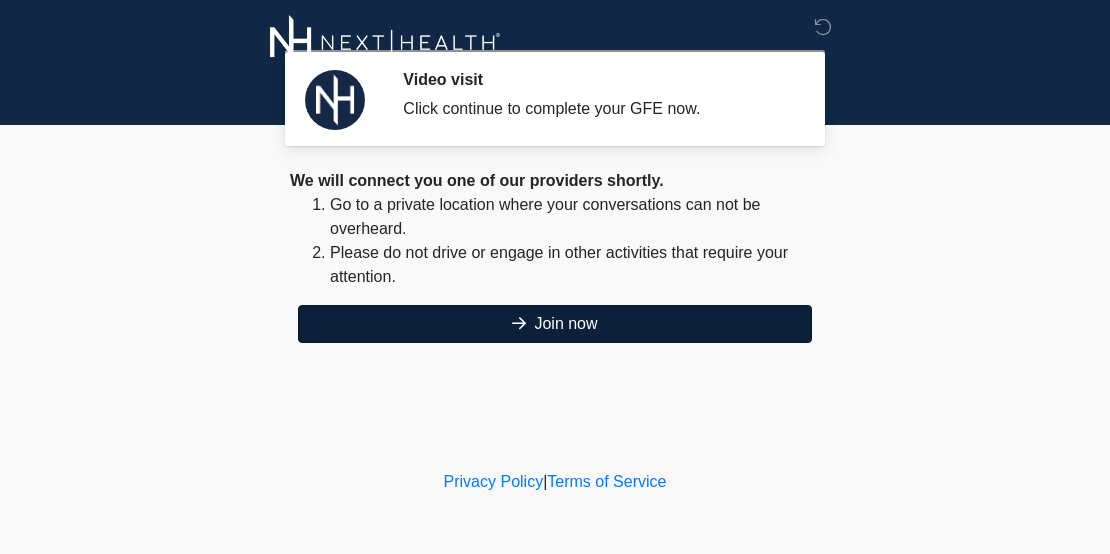 scroll, scrollTop: 127, scrollLeft: 0, axis: vertical 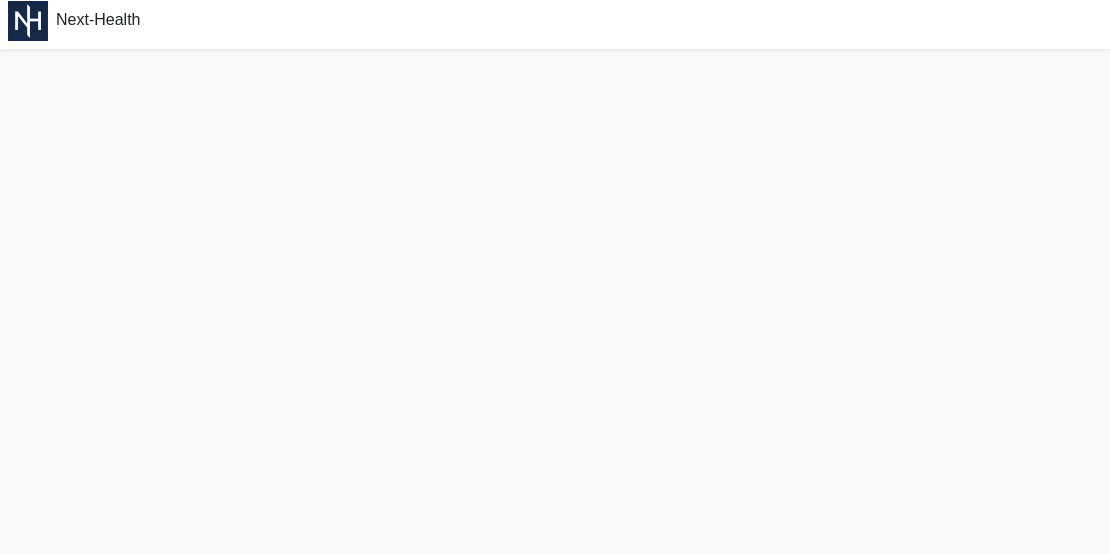 click on "Next-Health" at bounding box center (555, 21) 